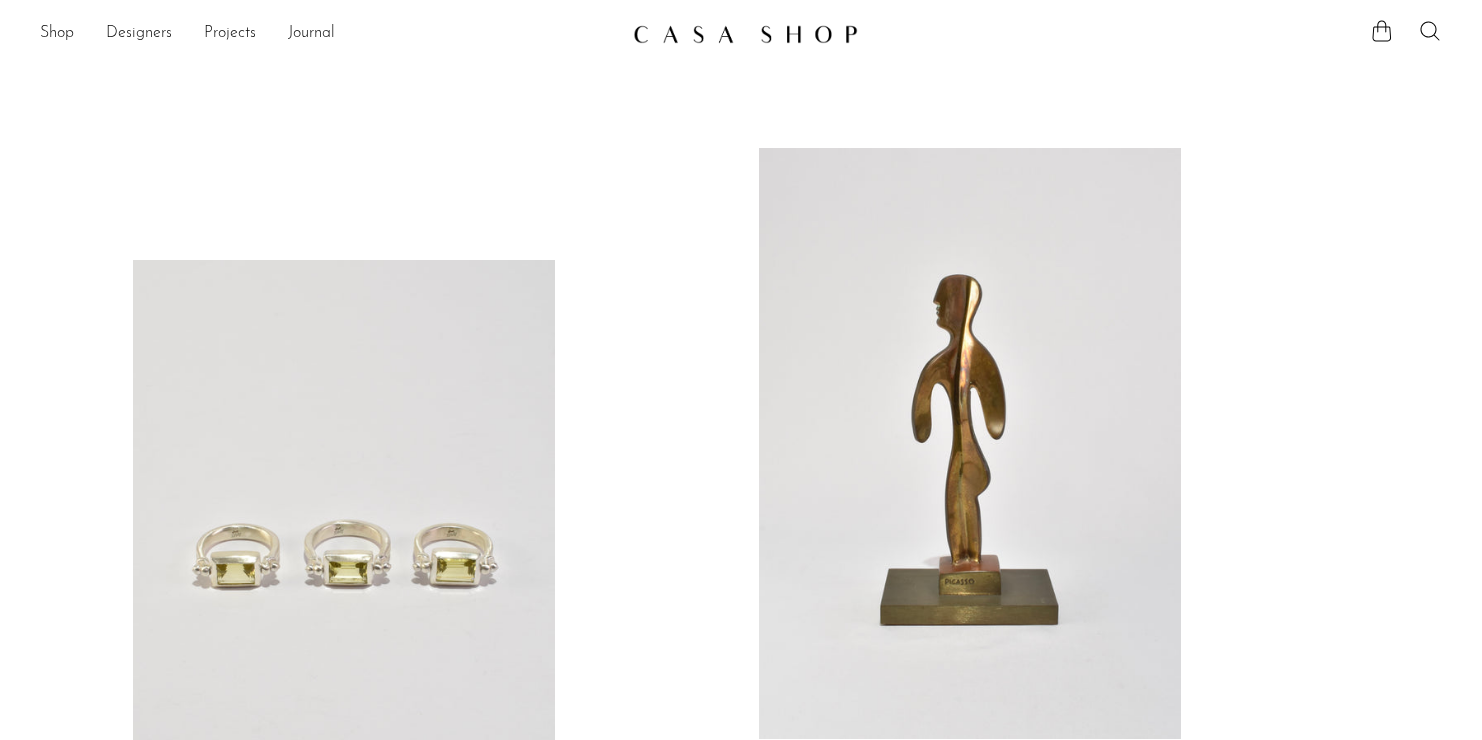 scroll, scrollTop: 0, scrollLeft: 0, axis: both 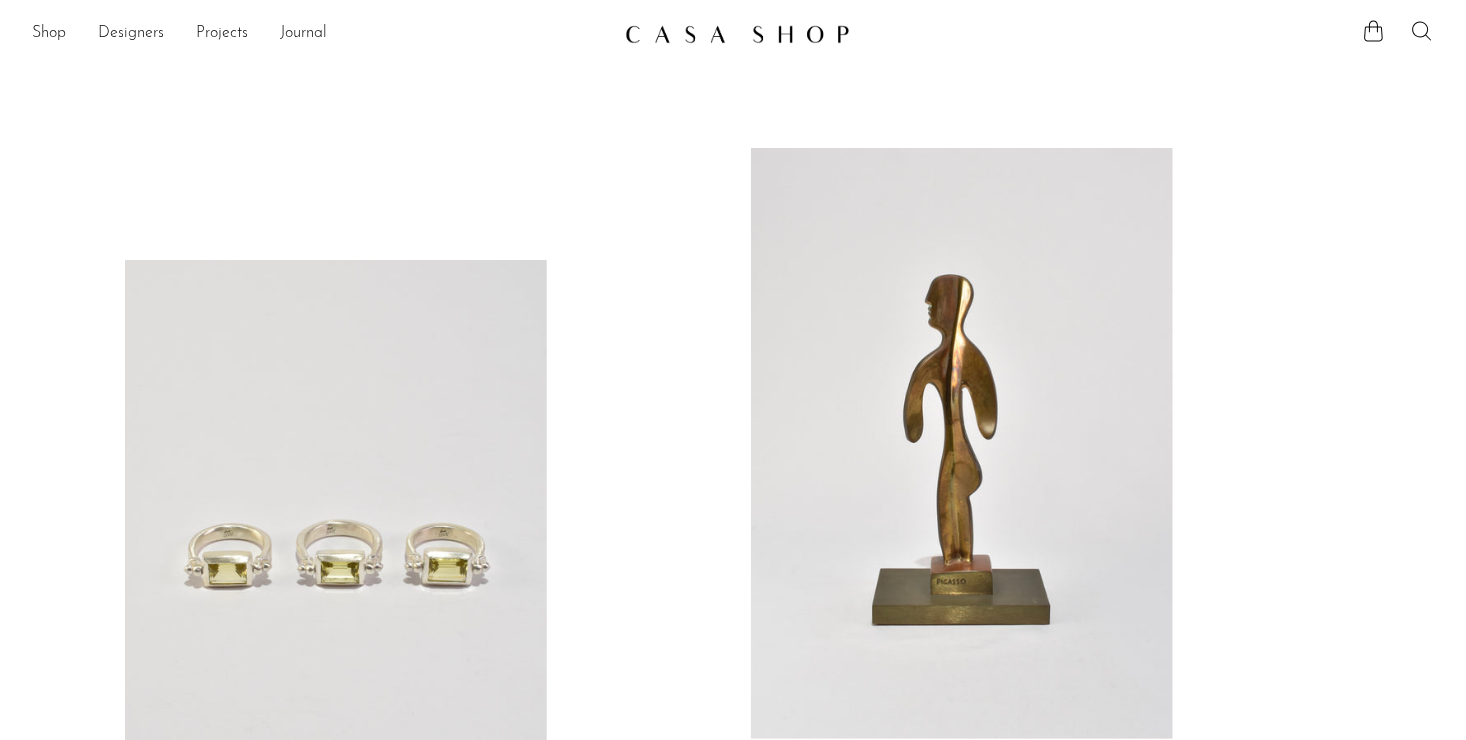 click 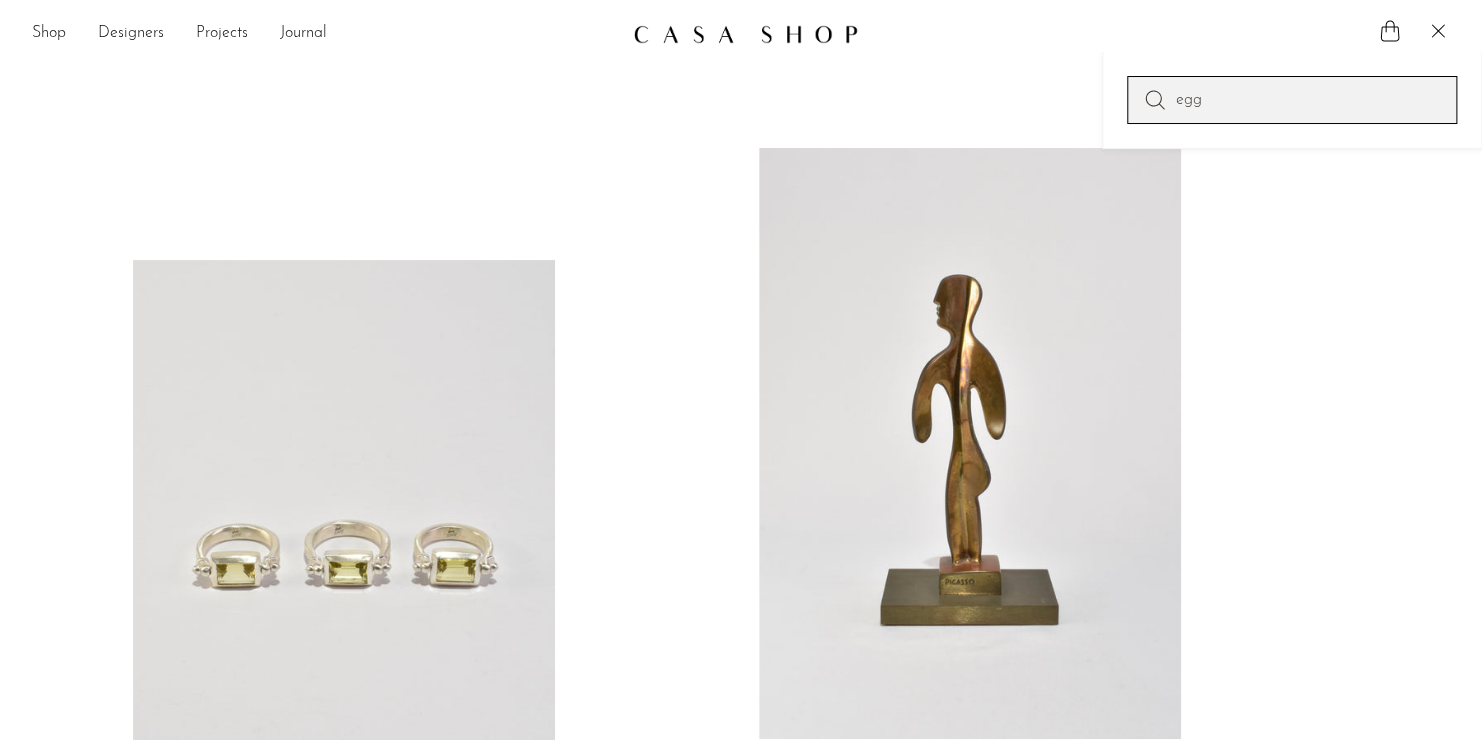 type on "egg" 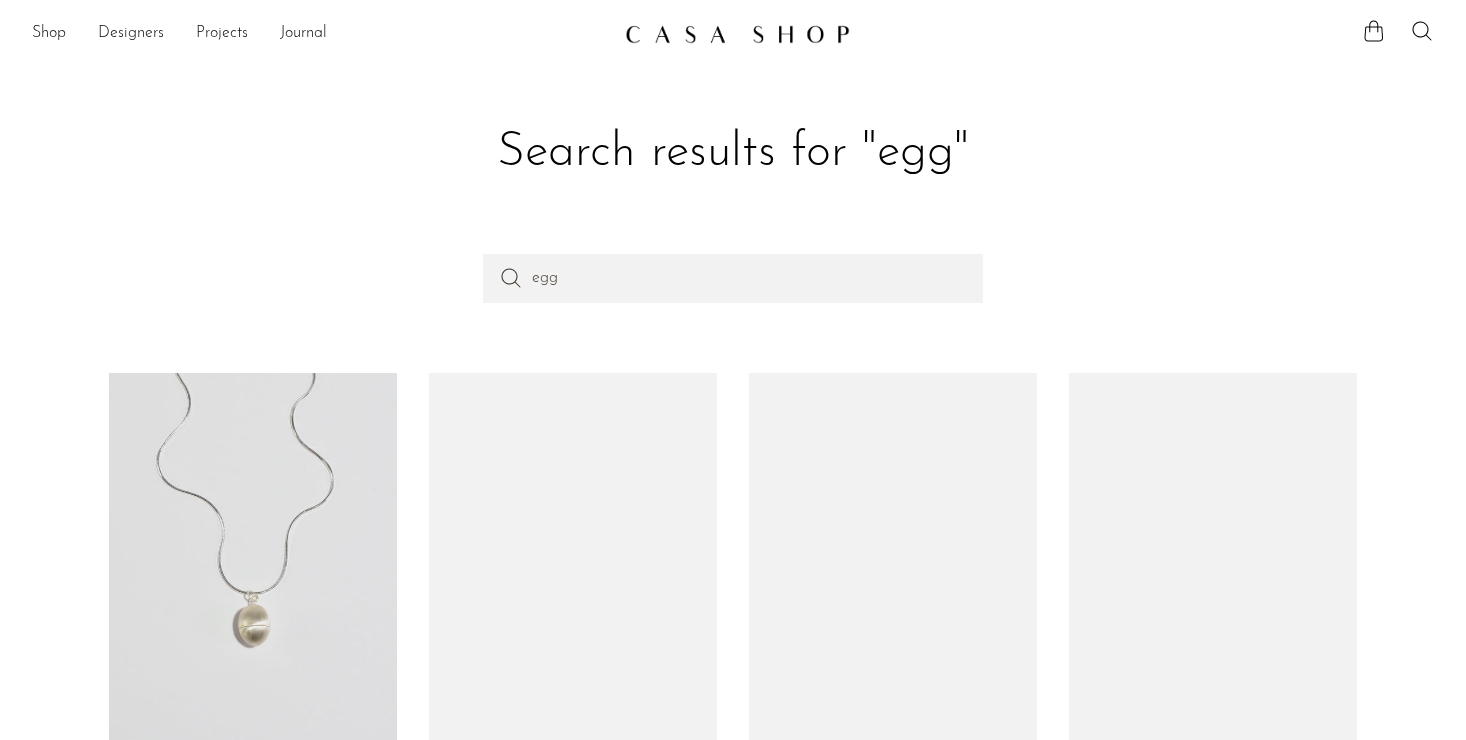 scroll, scrollTop: 0, scrollLeft: 0, axis: both 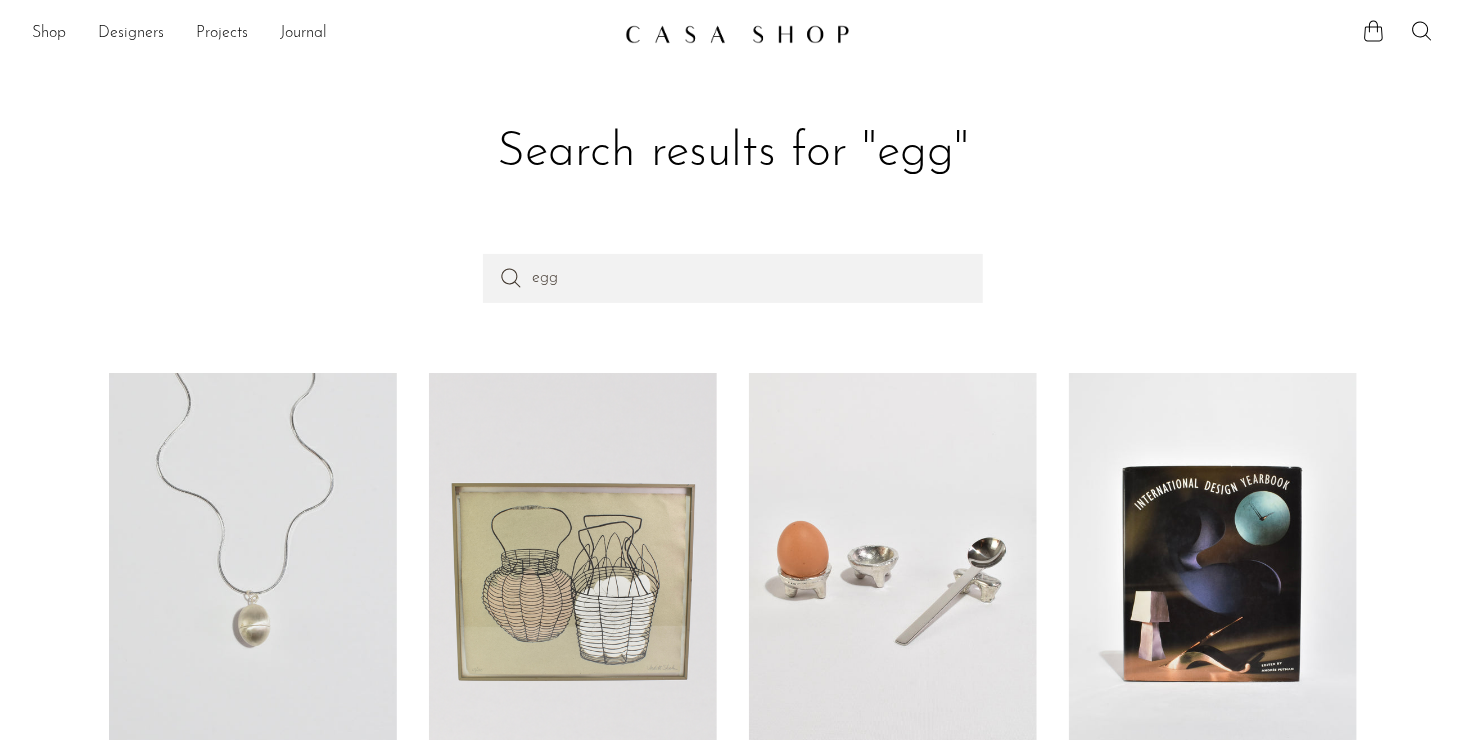 click at bounding box center (253, 573) 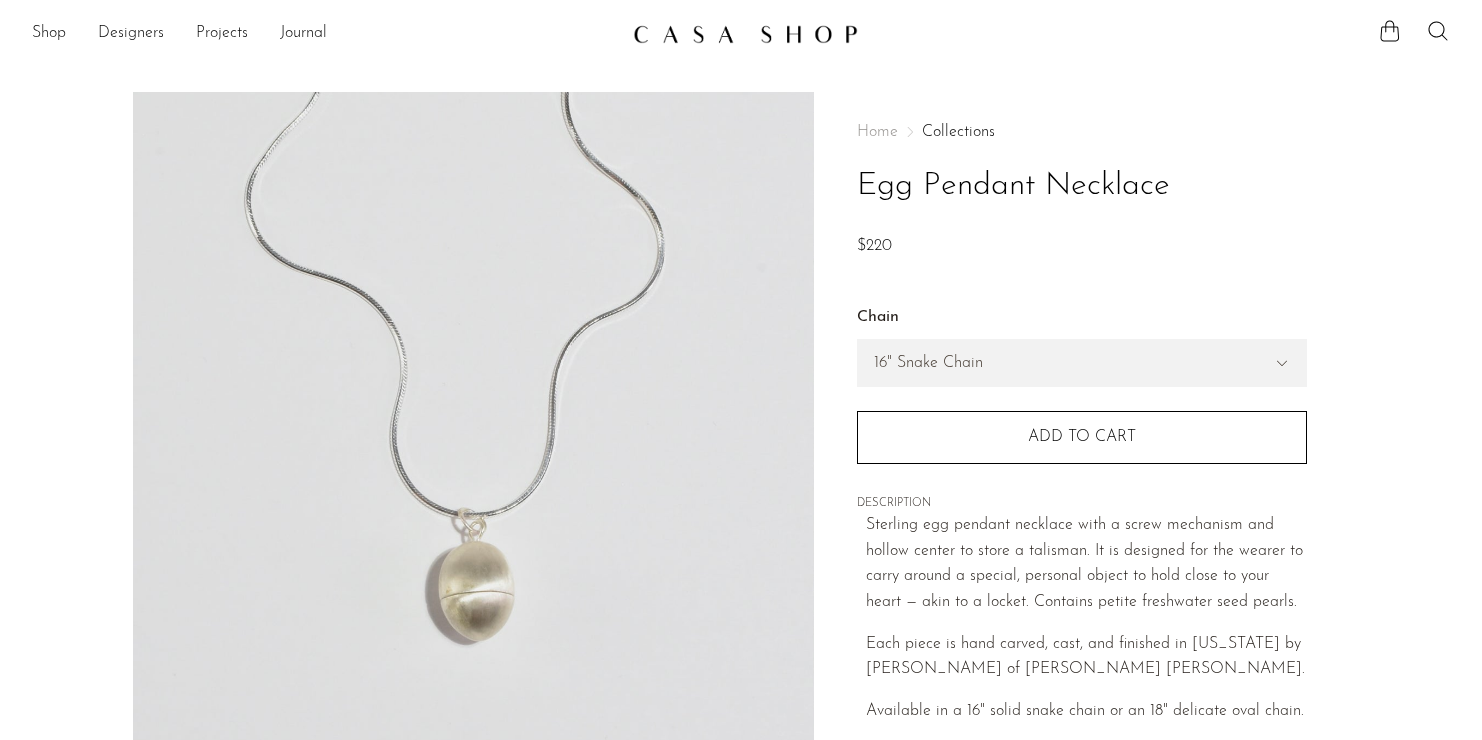 scroll, scrollTop: 0, scrollLeft: 0, axis: both 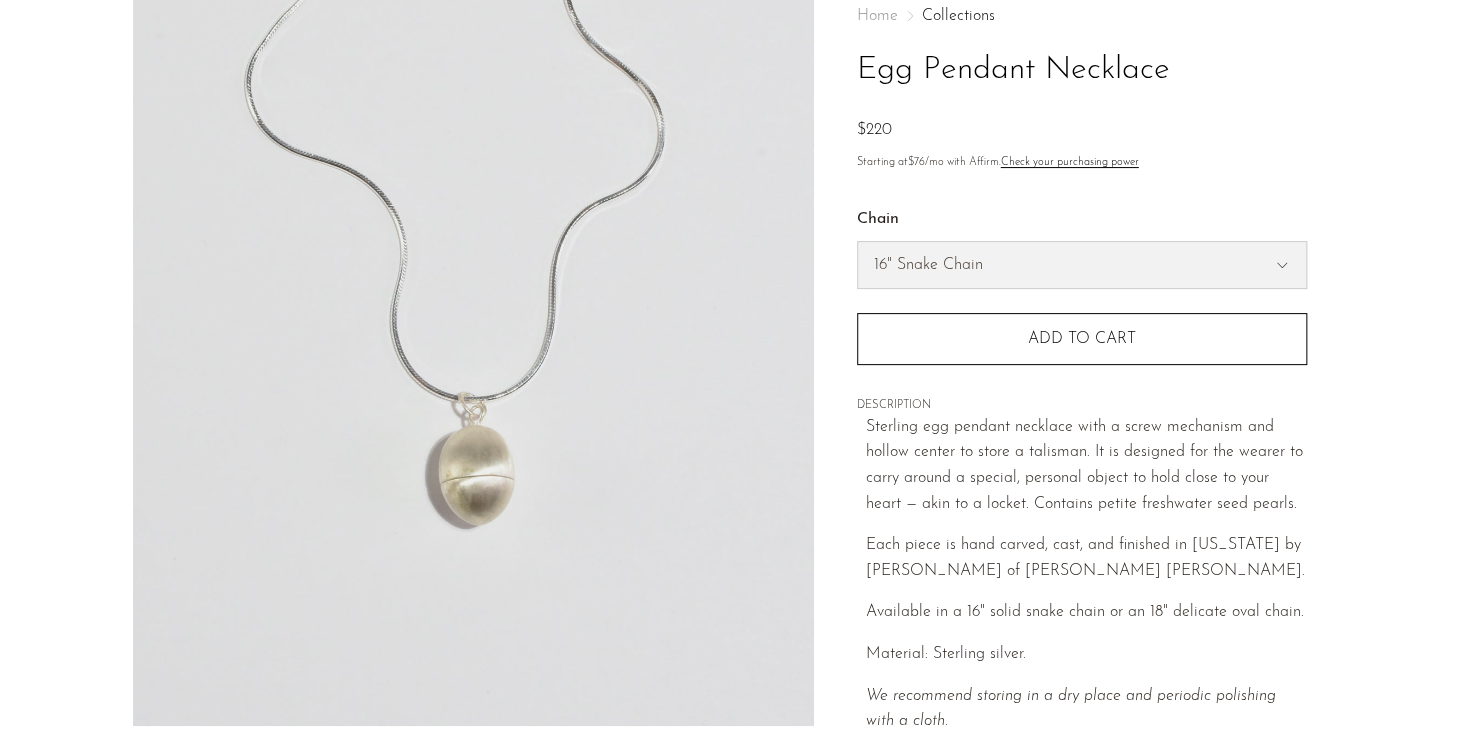 click on "16" Snake Chain
18" Oval Chain" at bounding box center [1082, 265] 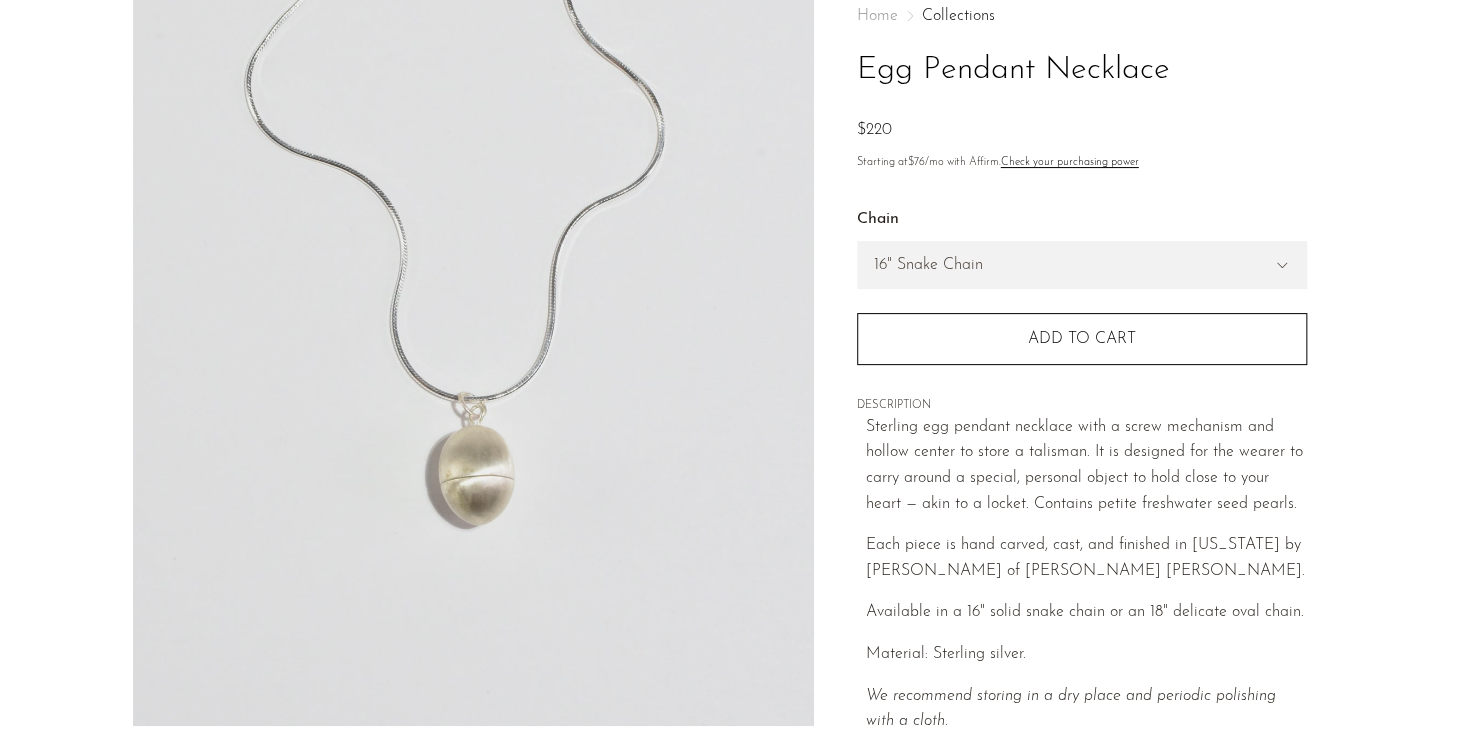click on "Chain" at bounding box center [1082, 220] 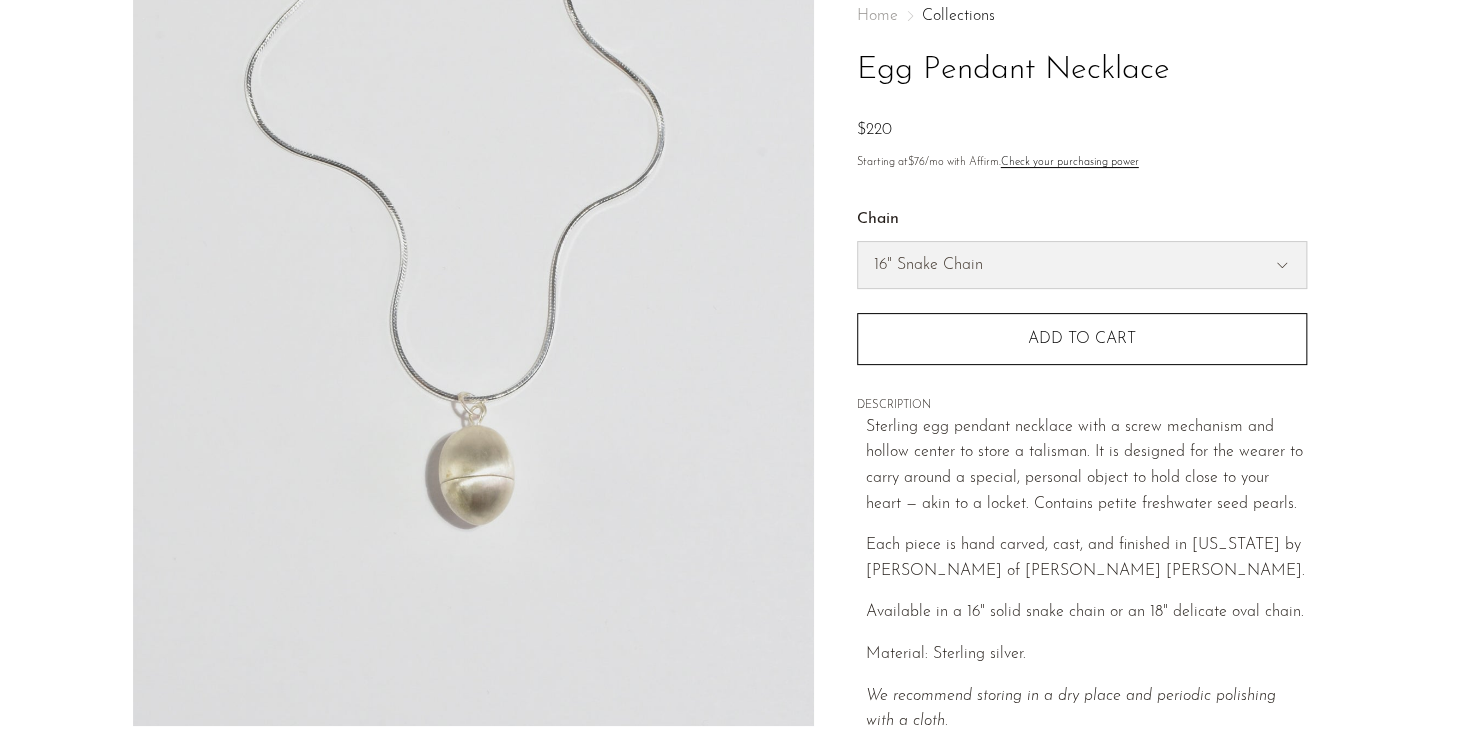 click on "16" Snake Chain
18" Oval Chain" at bounding box center (1082, 265) 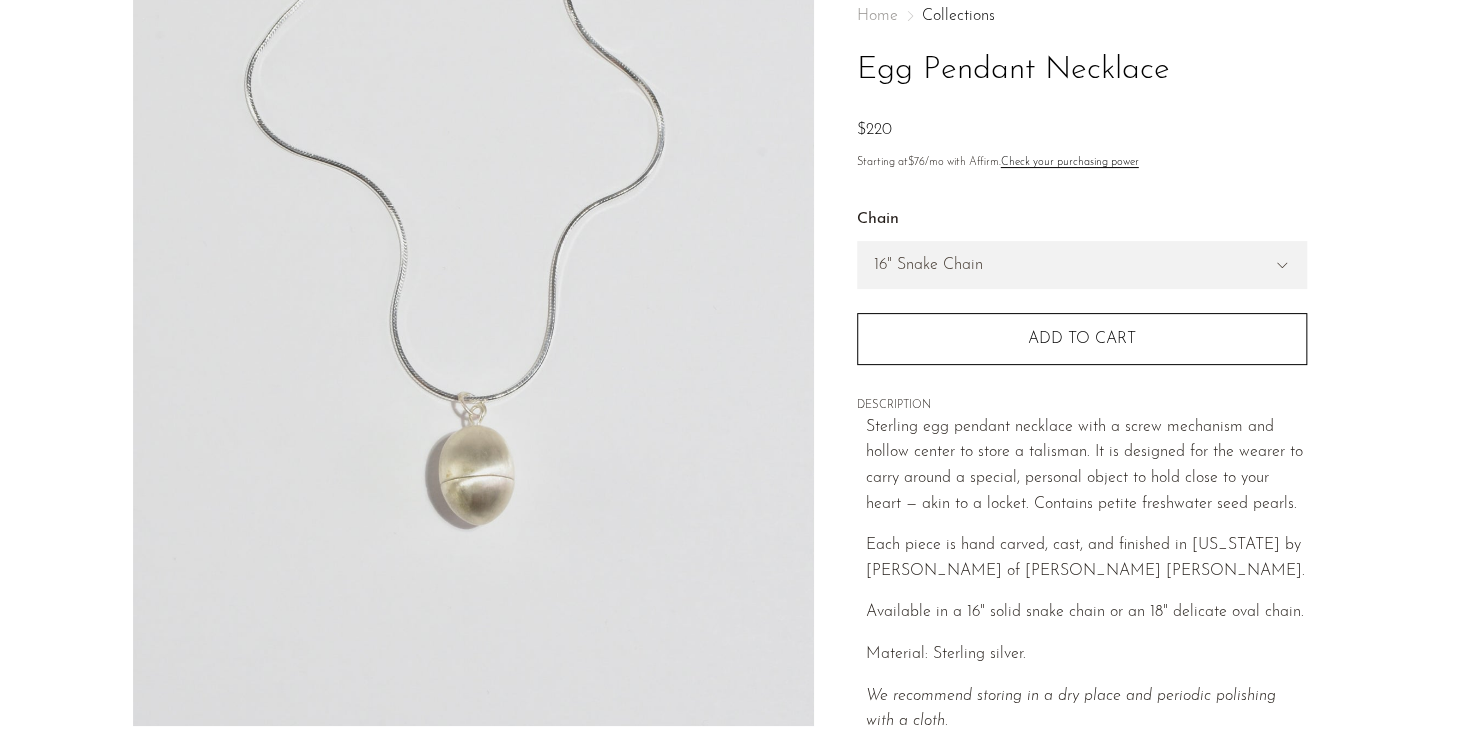 click on "16" Snake Chain - $220
18" Oval Chain - $220
Chain
16" Snake Chain
18" Oval Chain
Chain
16" Snake Chain
18" Oval Chain" at bounding box center [1082, 274] 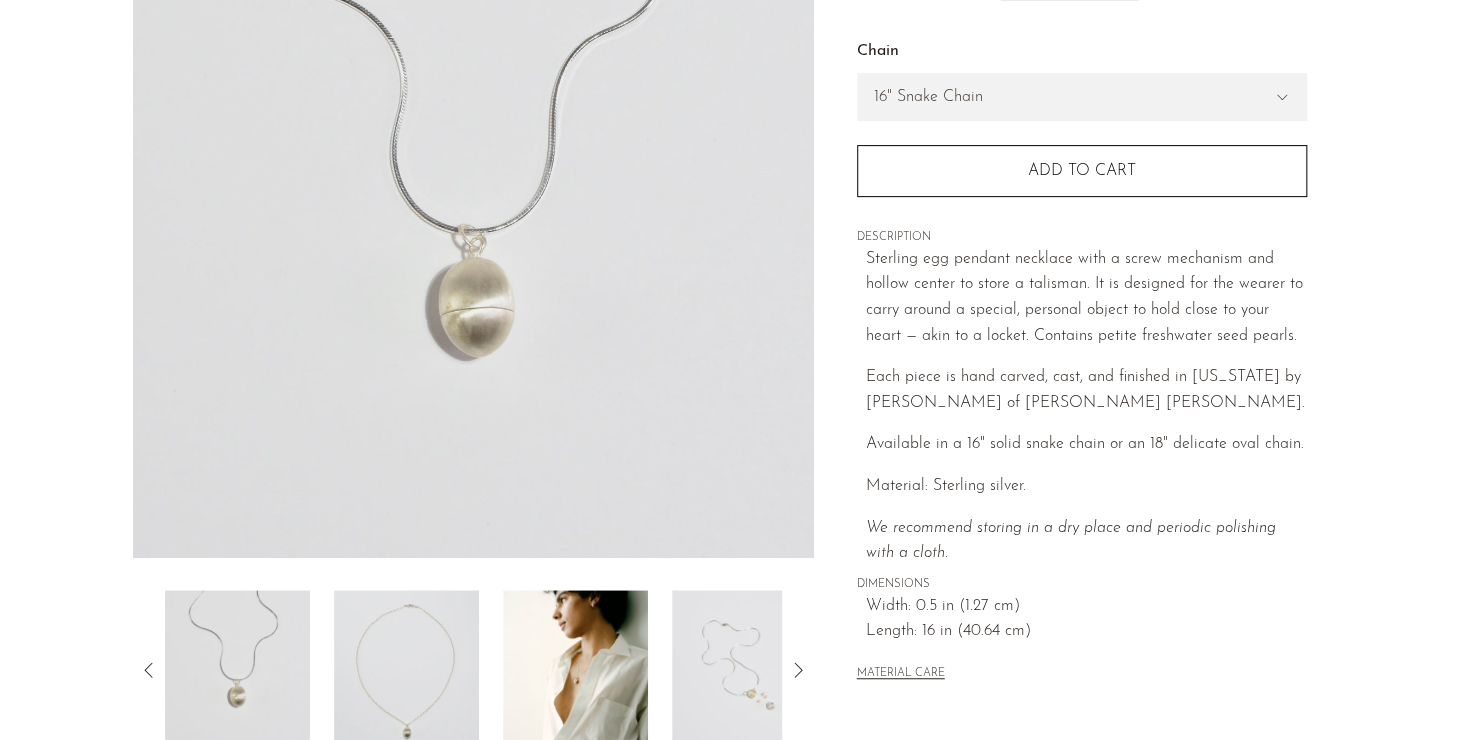 scroll, scrollTop: 284, scrollLeft: 0, axis: vertical 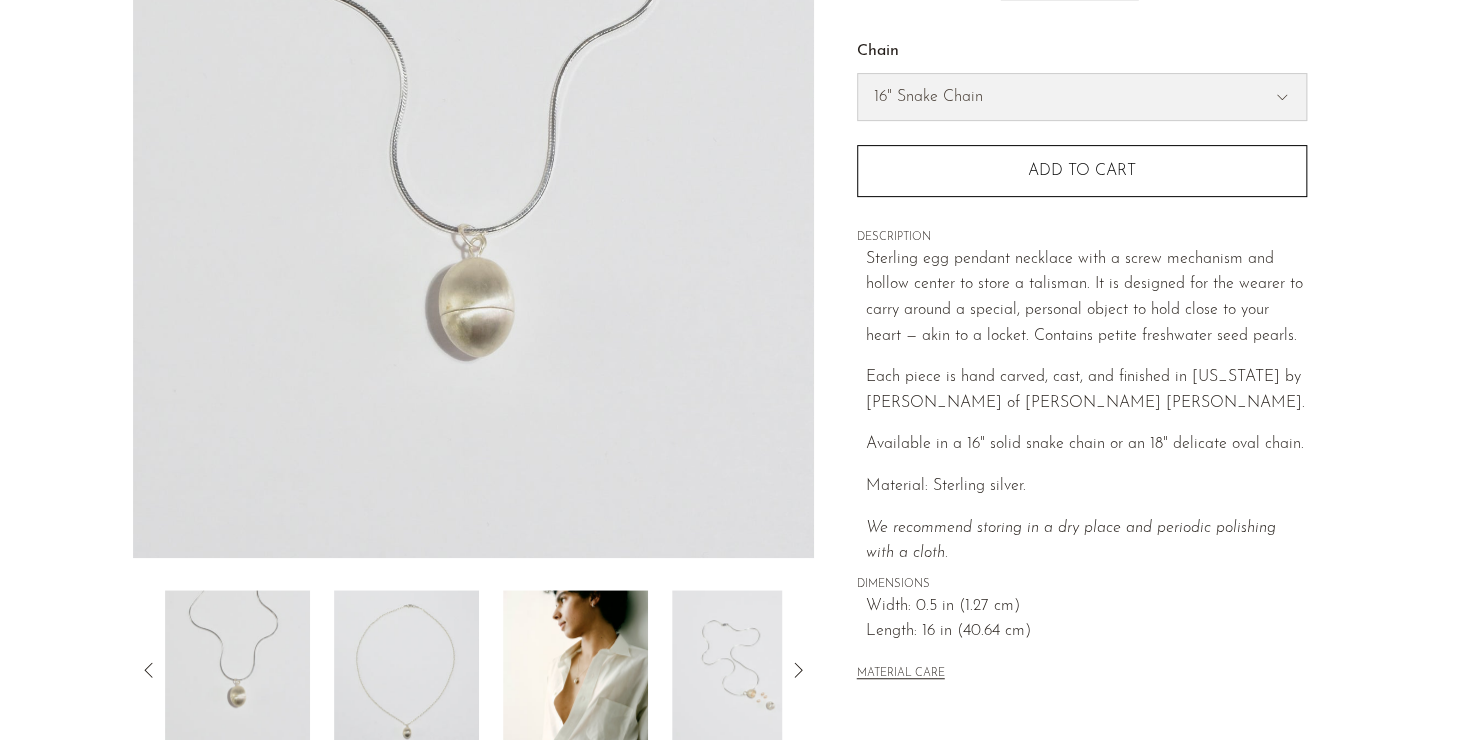 click on "16" Snake Chain
18" Oval Chain" at bounding box center [1082, 97] 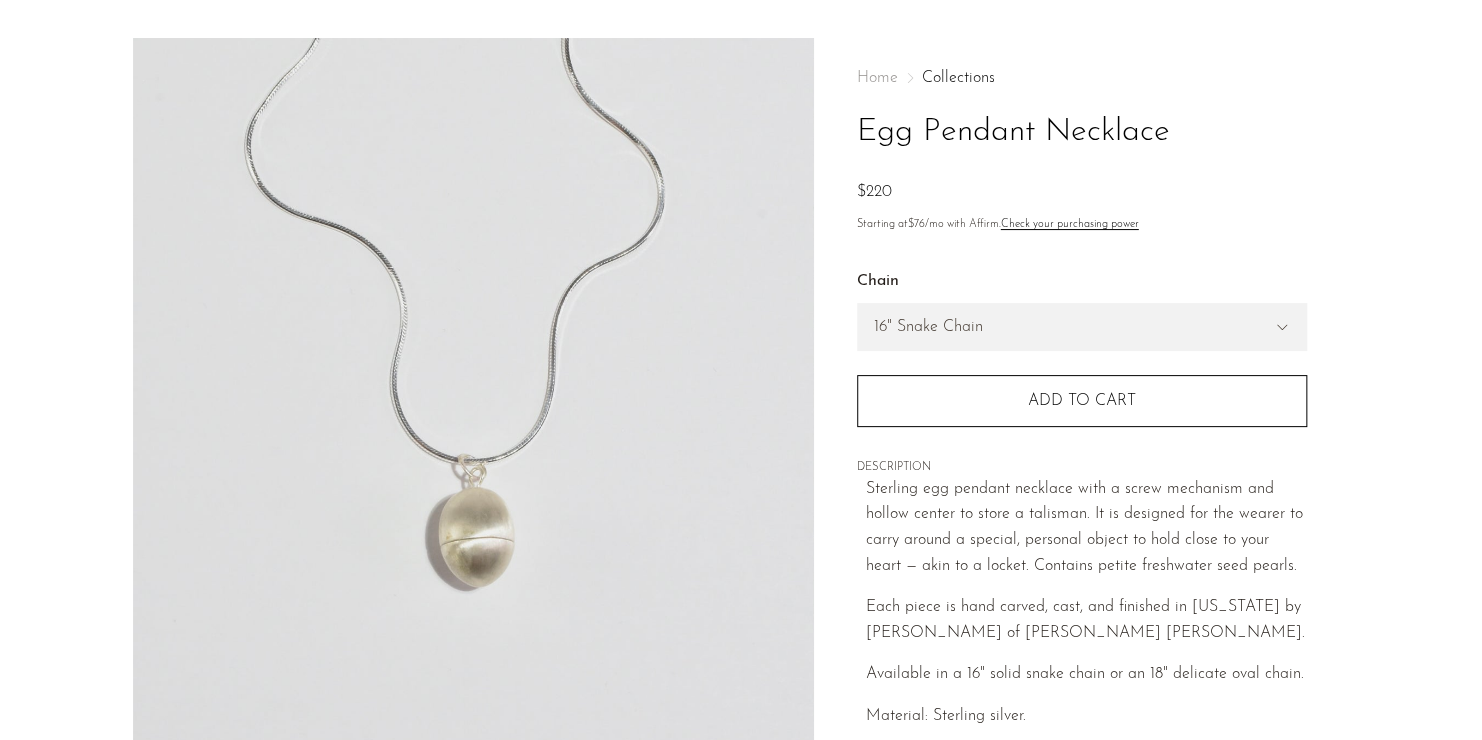 scroll, scrollTop: 0, scrollLeft: 0, axis: both 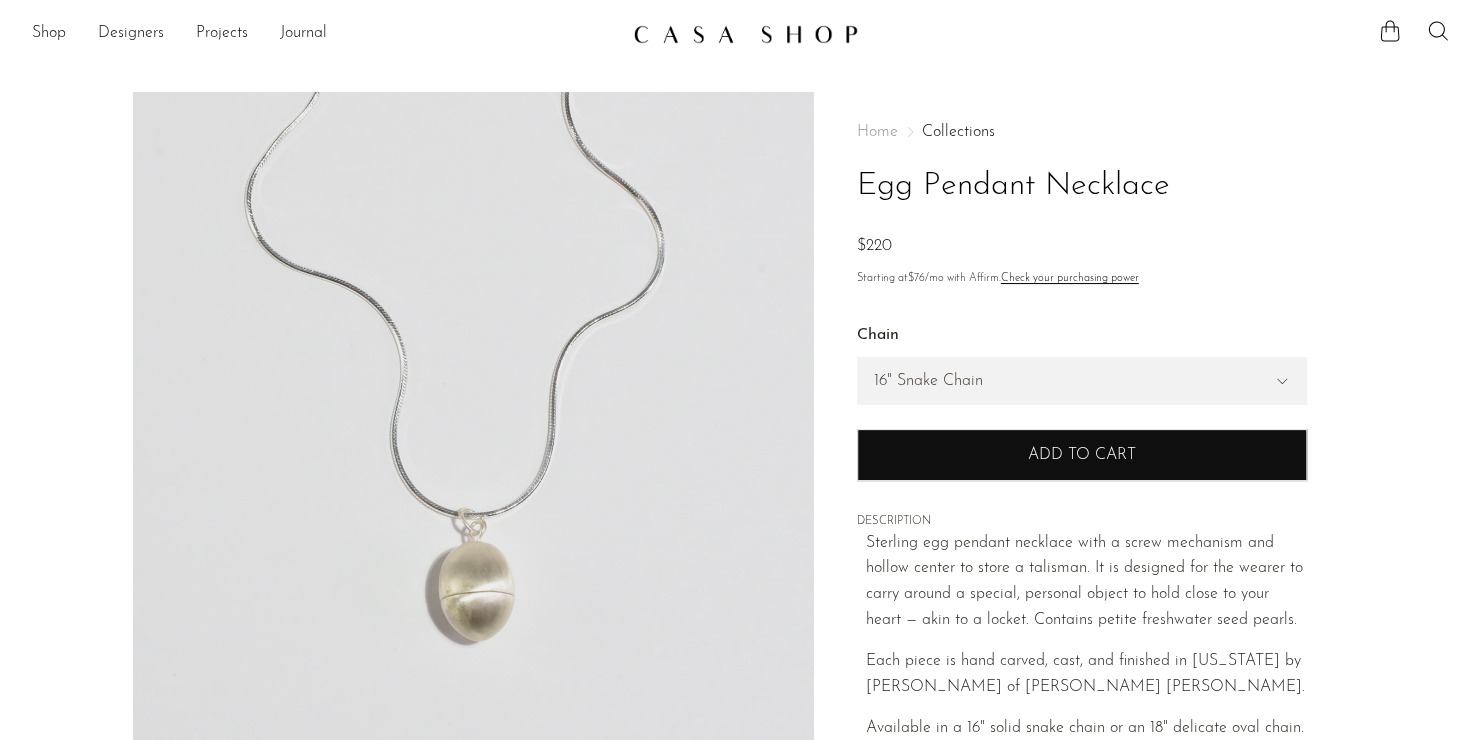 click on "Add to cart" at bounding box center [1082, 455] 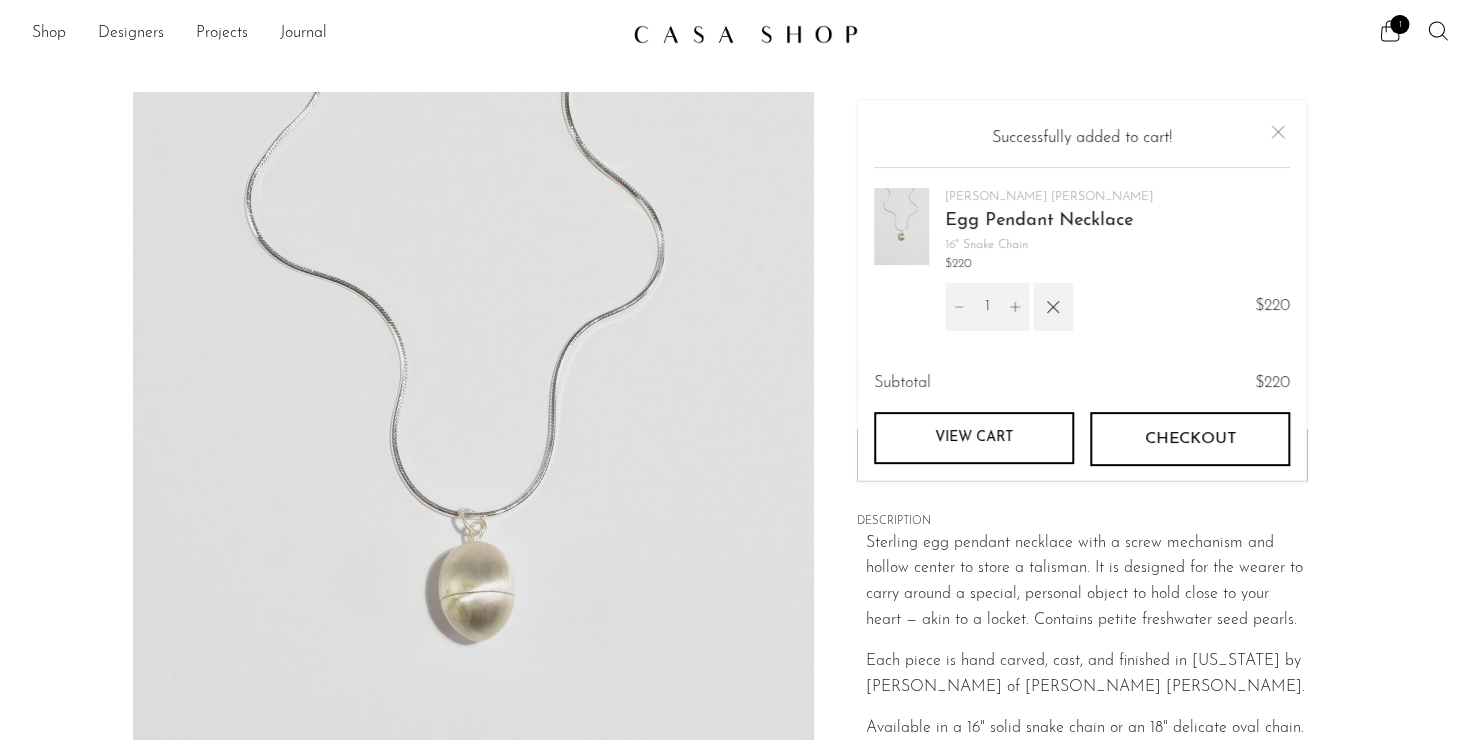 click at bounding box center [1278, 132] 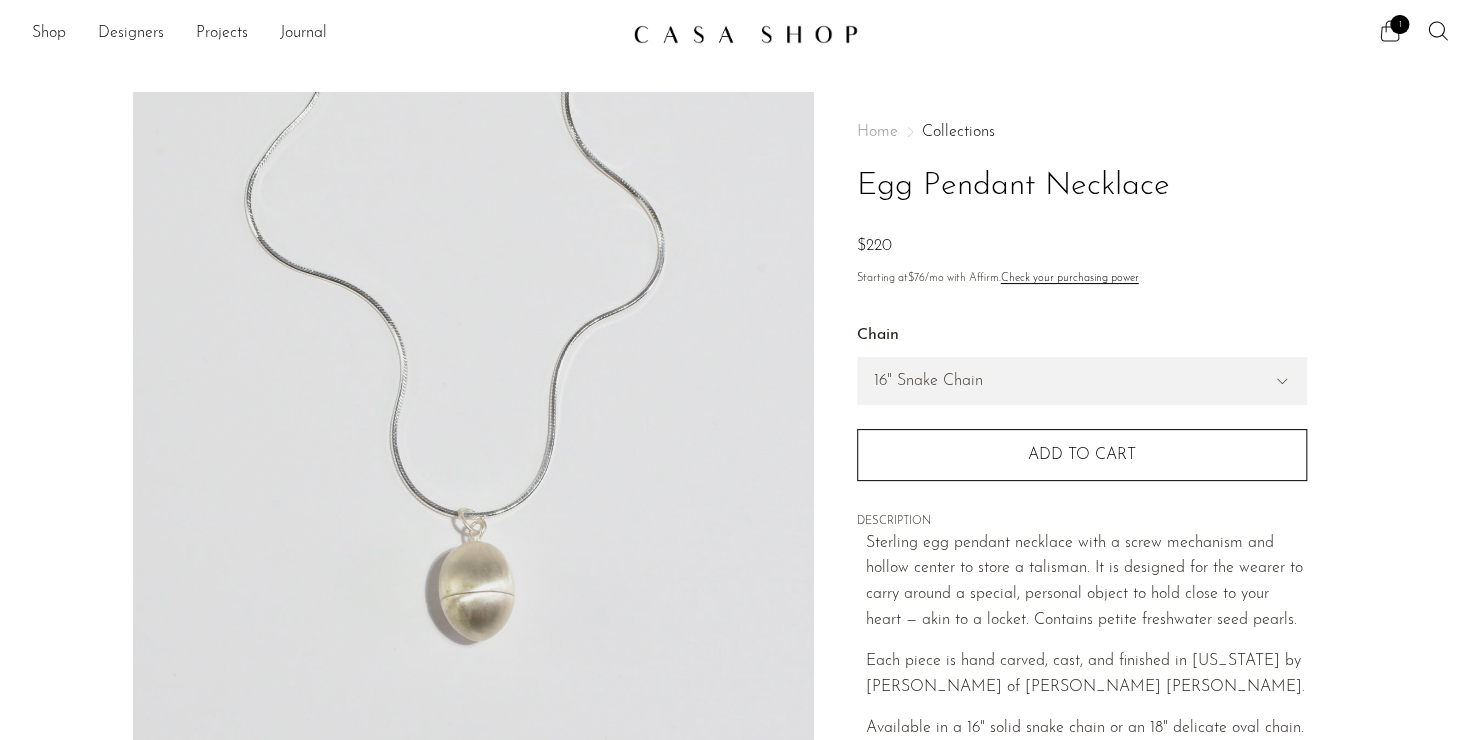 click 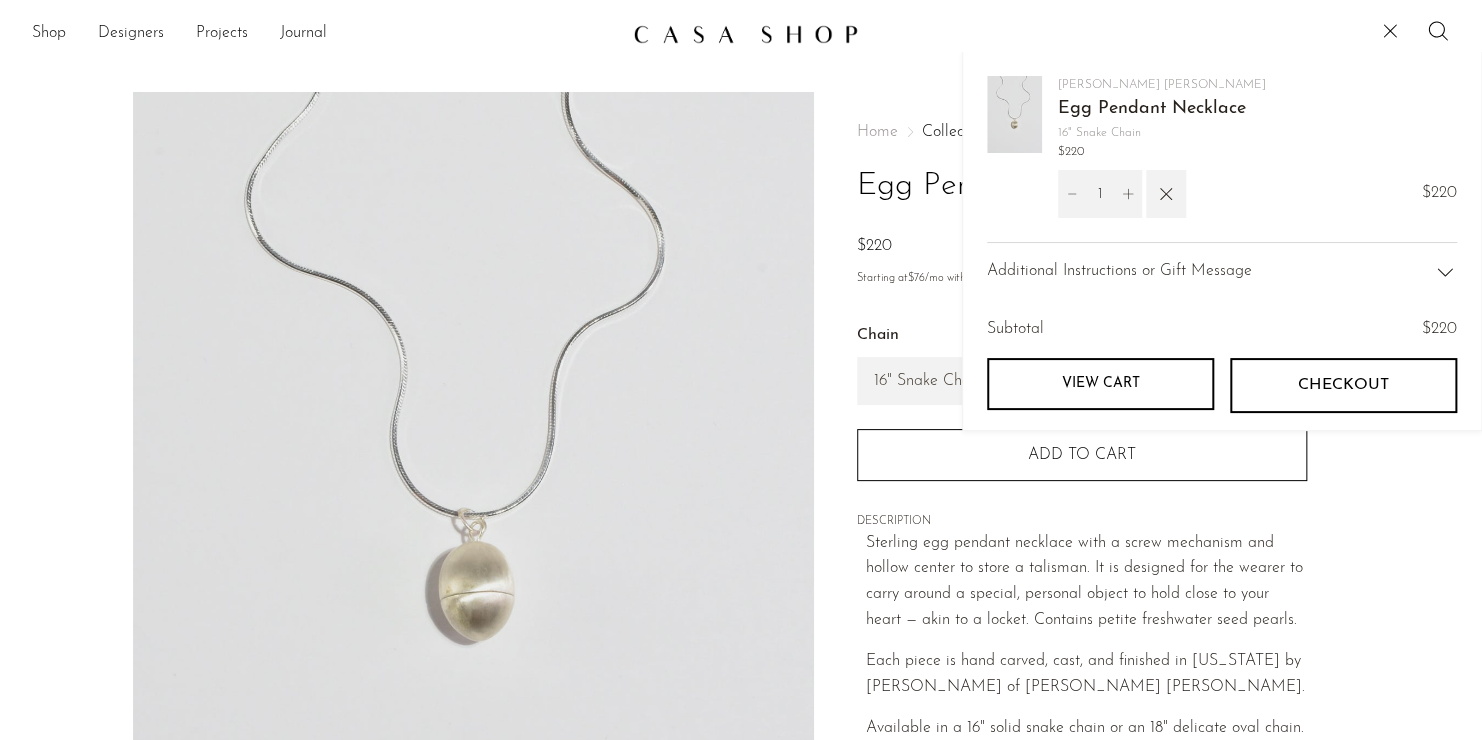 click on "View cart" at bounding box center [1100, 384] 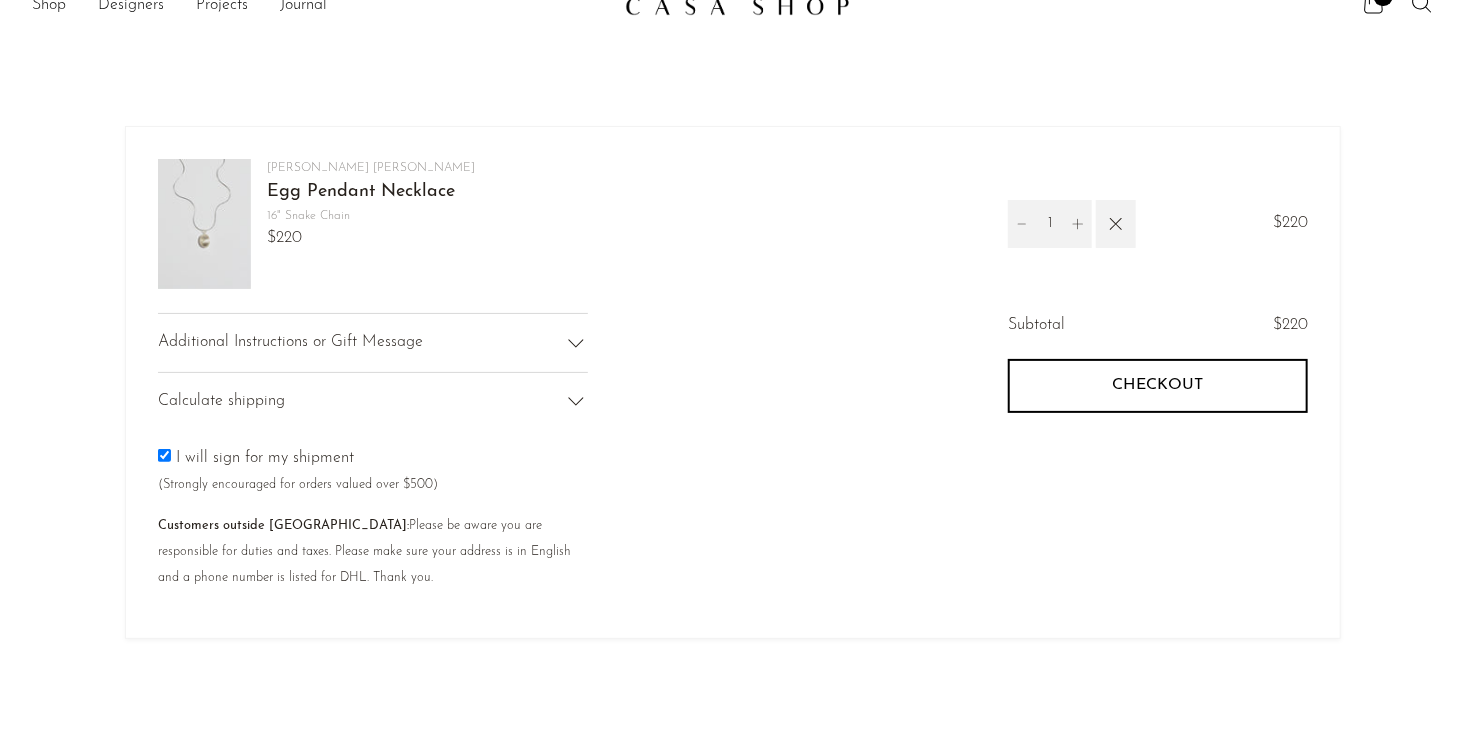 scroll, scrollTop: 0, scrollLeft: 0, axis: both 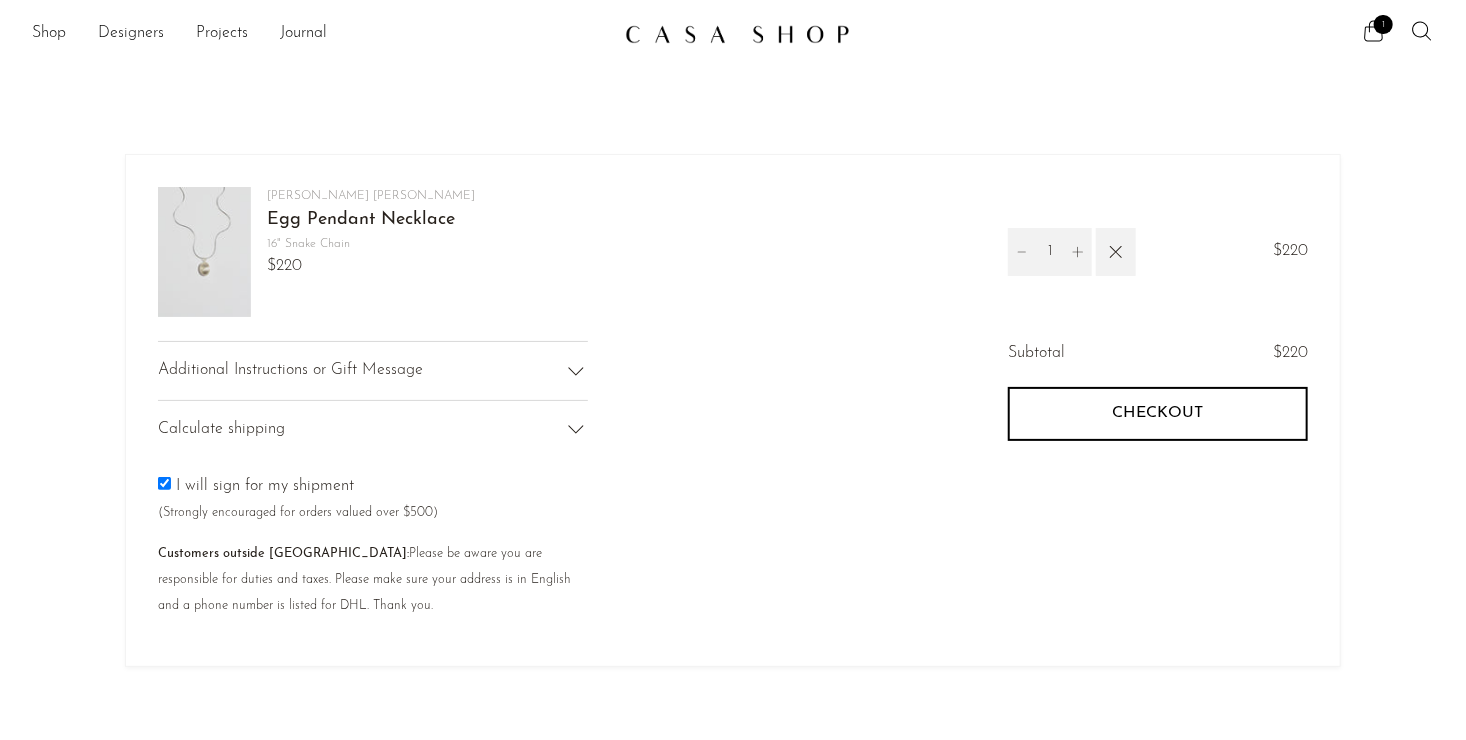 click on "Checkout" at bounding box center [1158, 413] 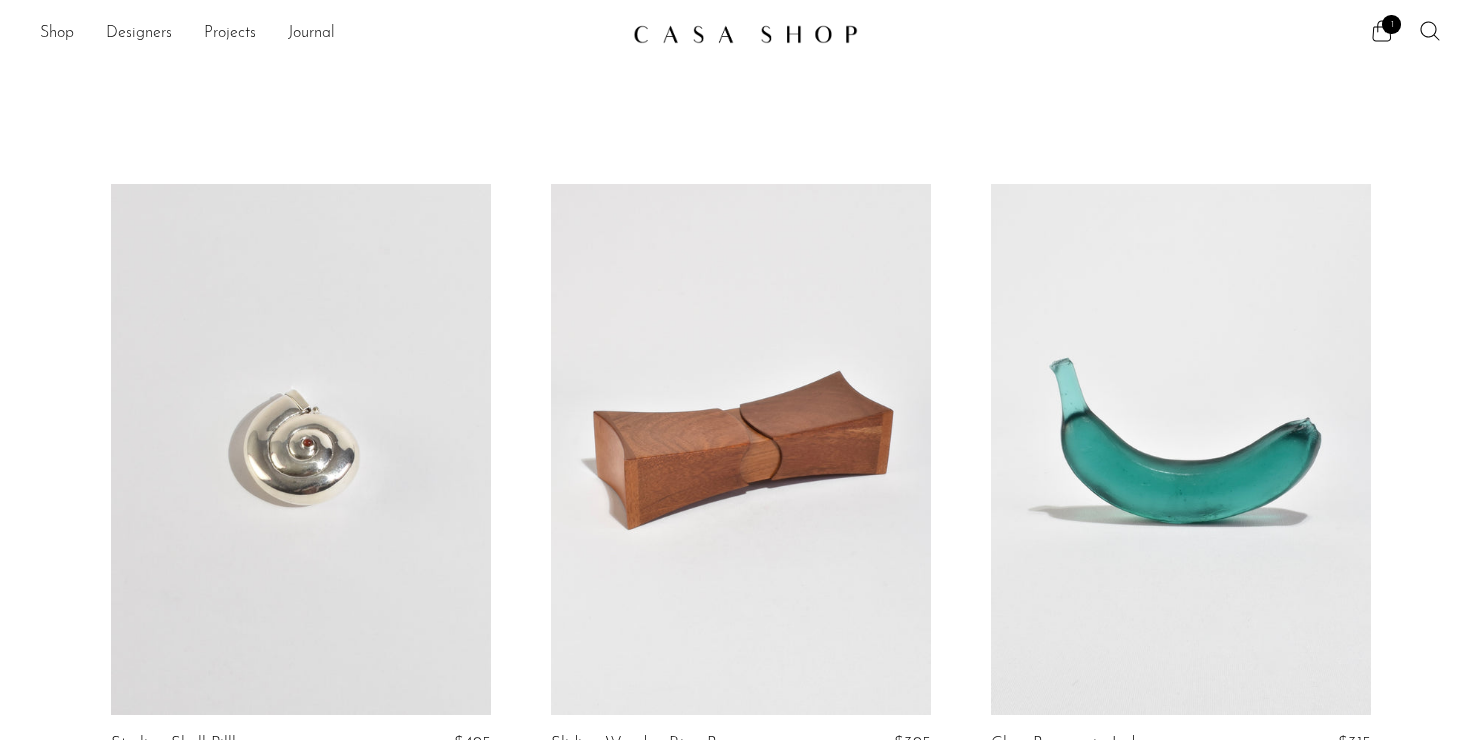 scroll, scrollTop: 0, scrollLeft: 0, axis: both 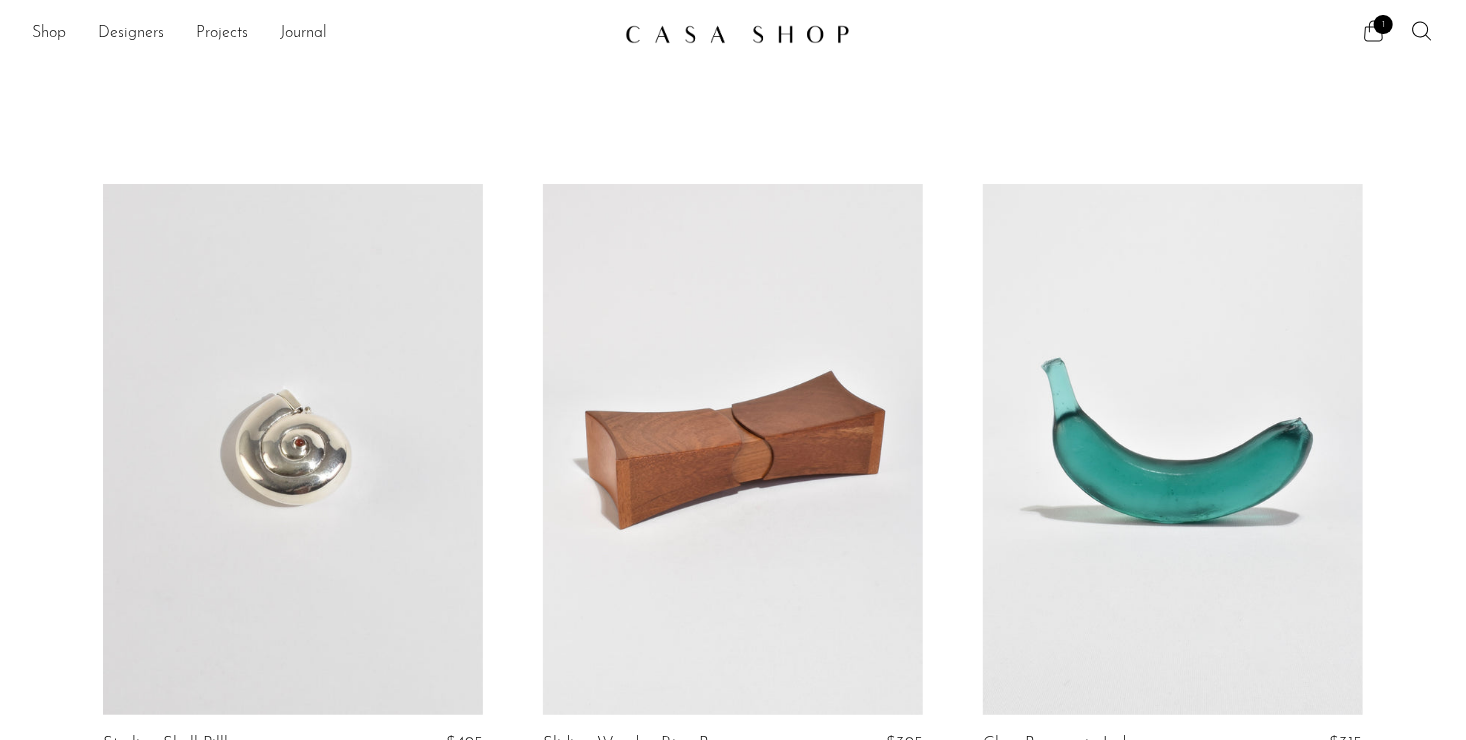 click on "1" at bounding box center [1383, 24] 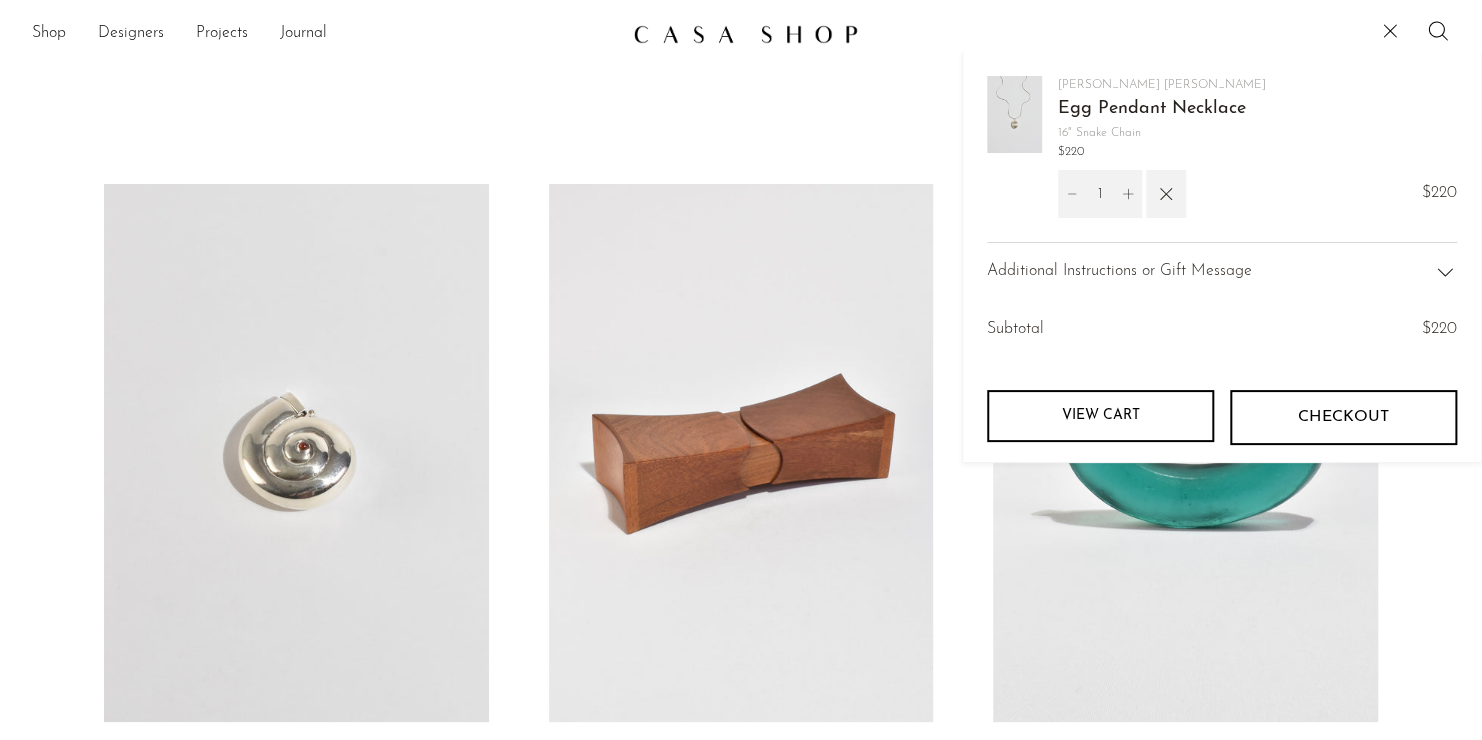 click on "Egg Pendant Necklace" at bounding box center [1152, 109] 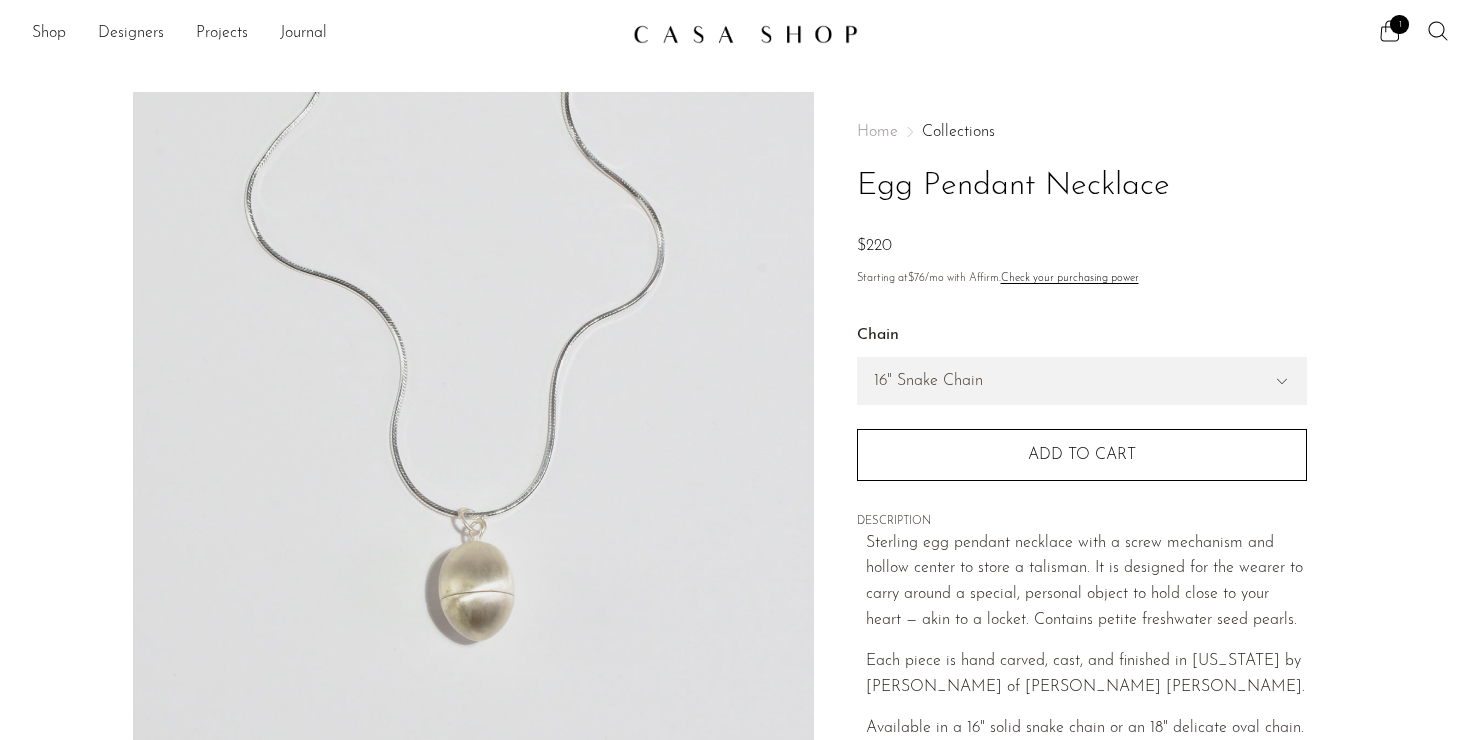 scroll, scrollTop: 0, scrollLeft: 0, axis: both 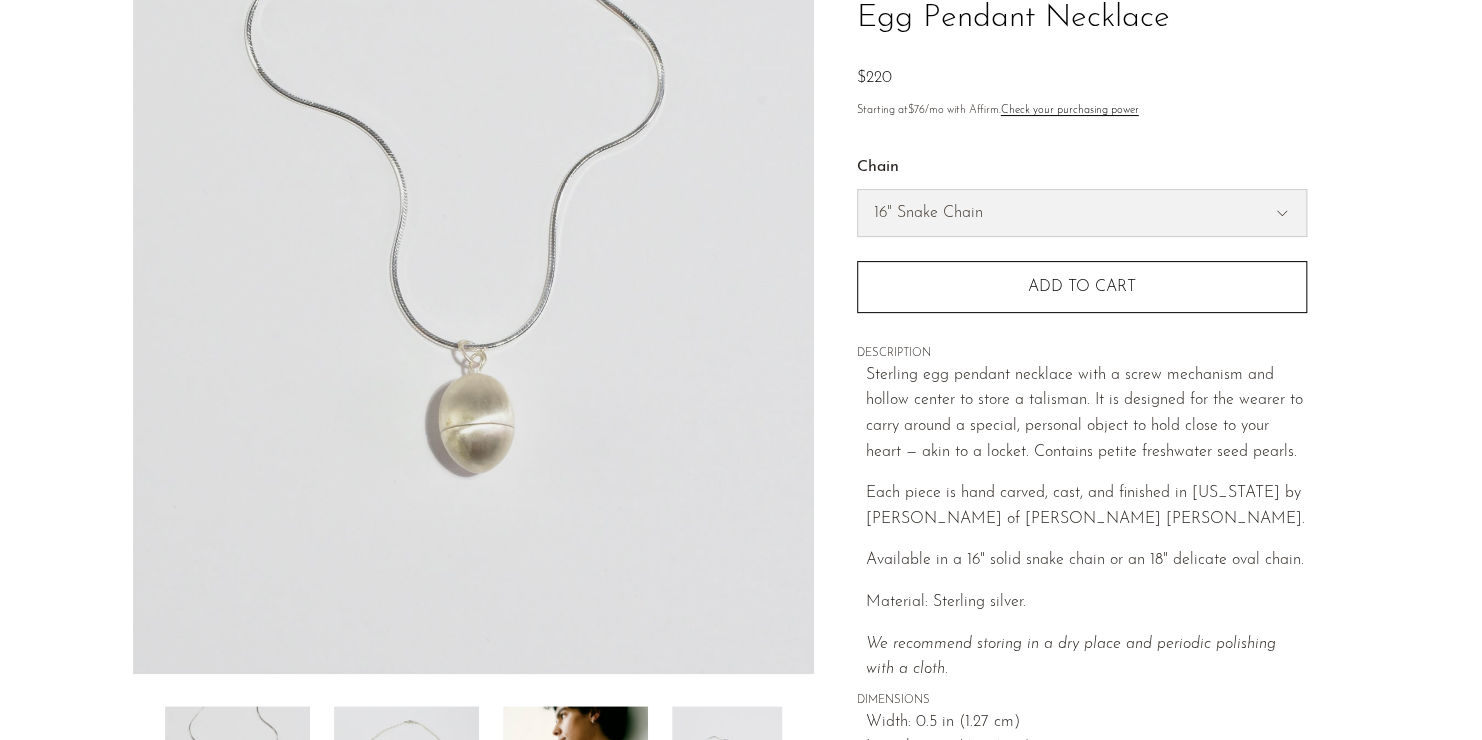 click on "16" Snake Chain
18" Oval Chain" at bounding box center (1082, 213) 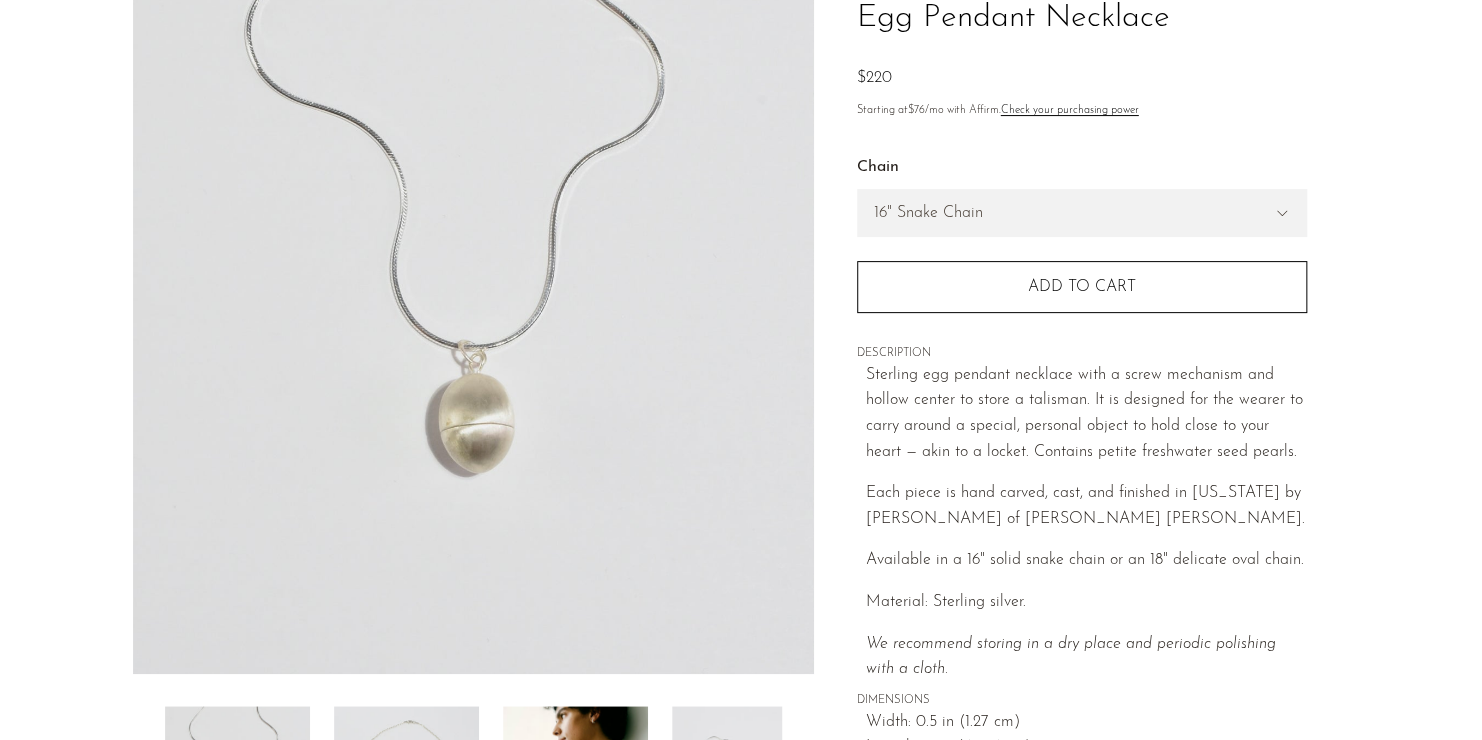 click on "DESCRIPTION" at bounding box center (1082, 354) 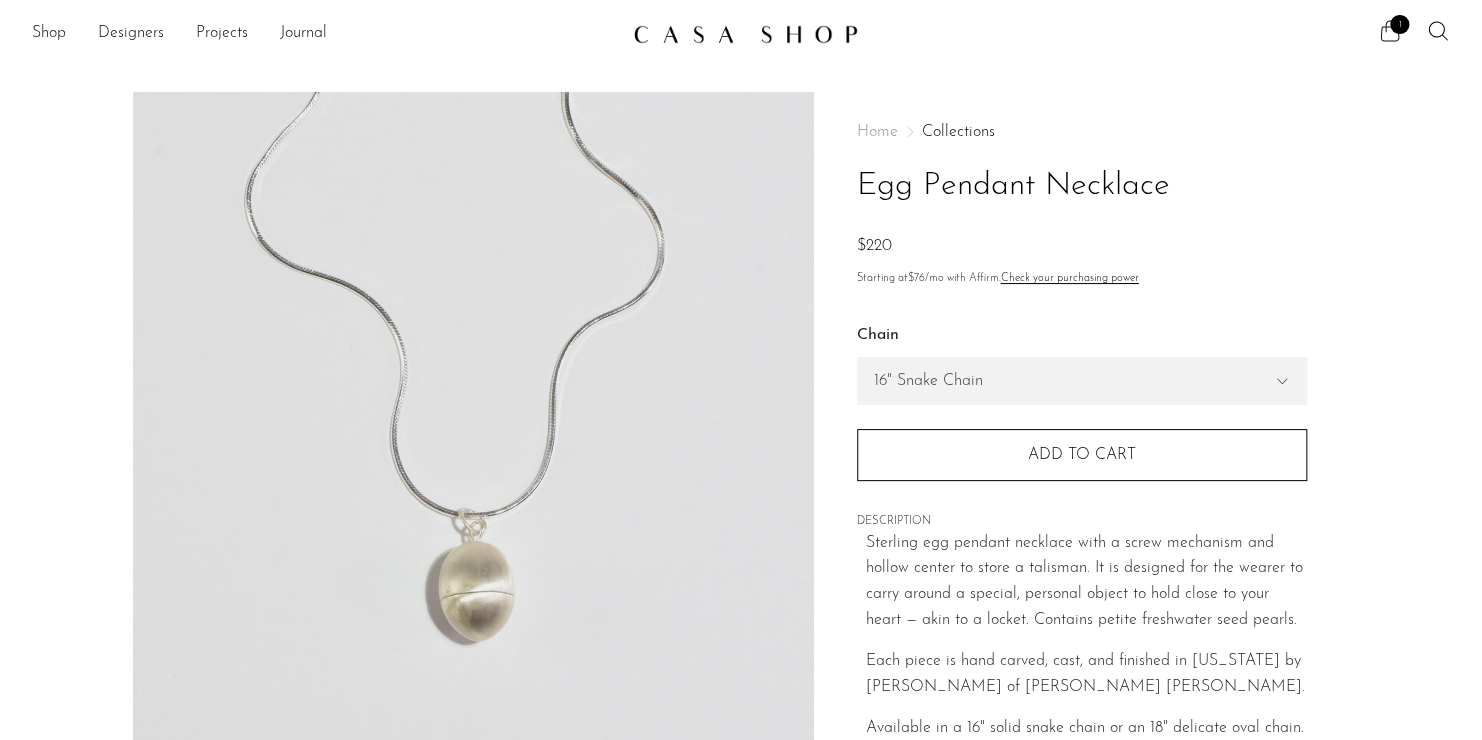 click 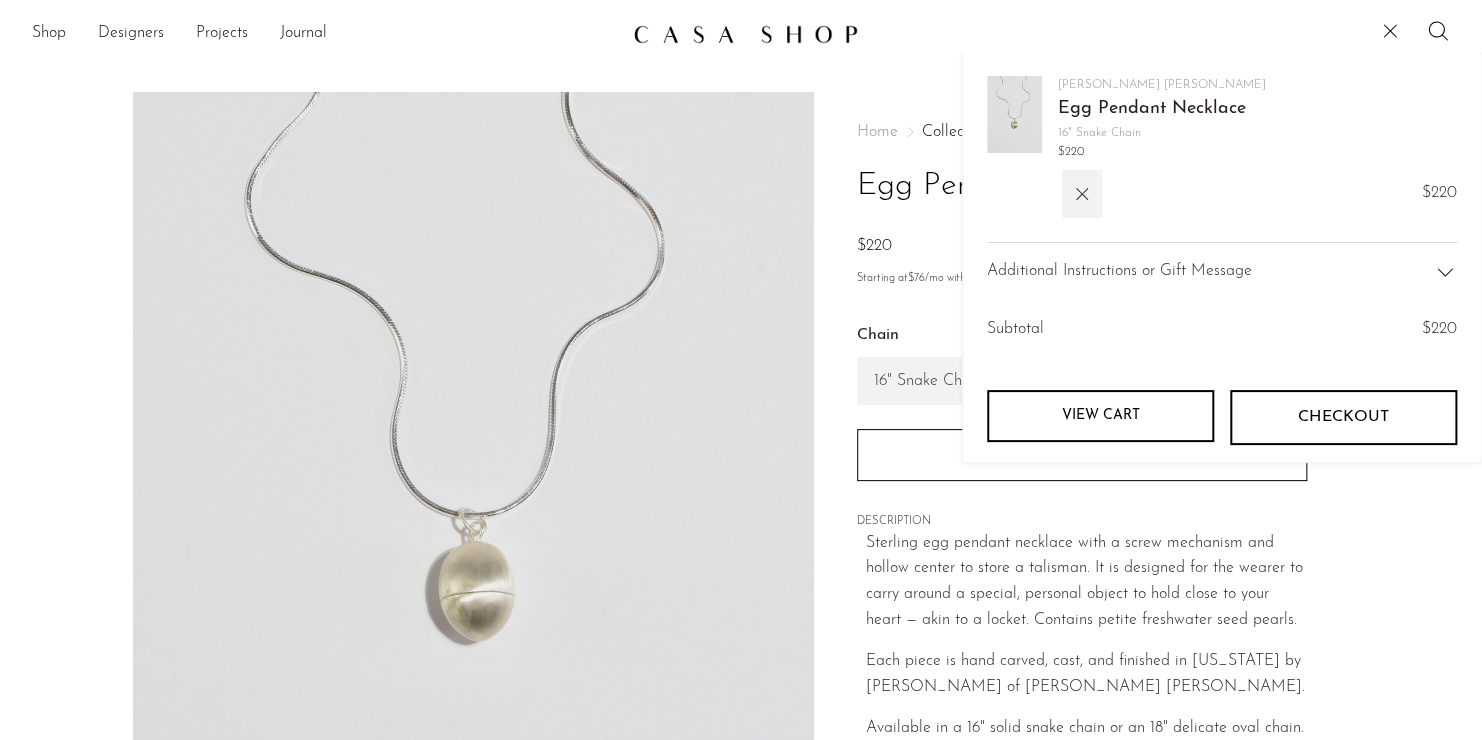 click on "Checkout" at bounding box center [1343, 417] 